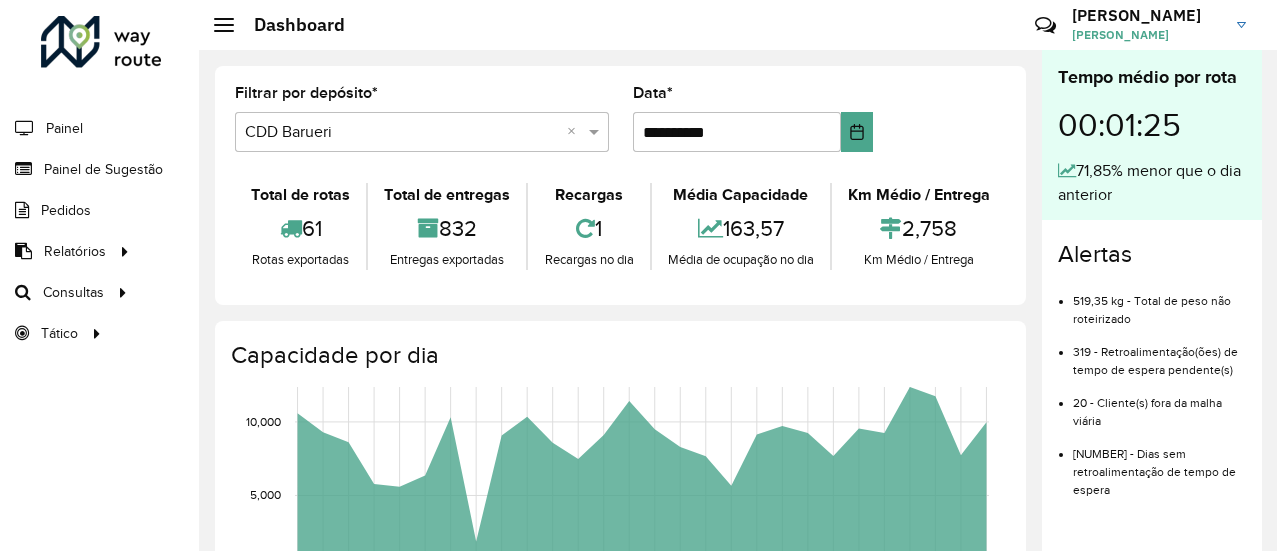 scroll, scrollTop: 0, scrollLeft: 0, axis: both 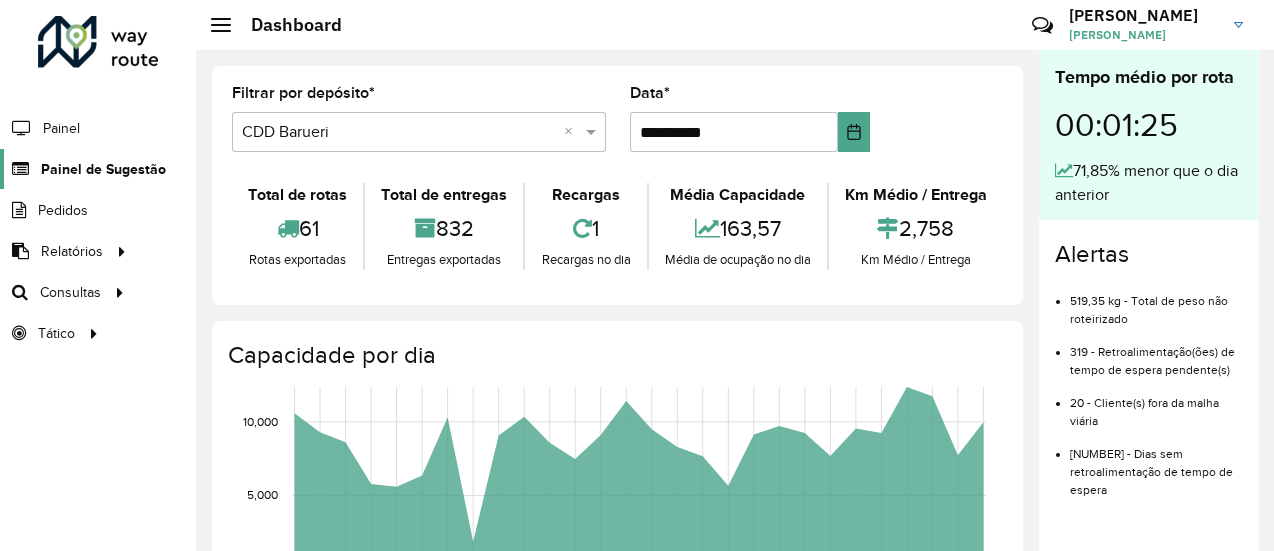 click on "Painel de Sugestão" 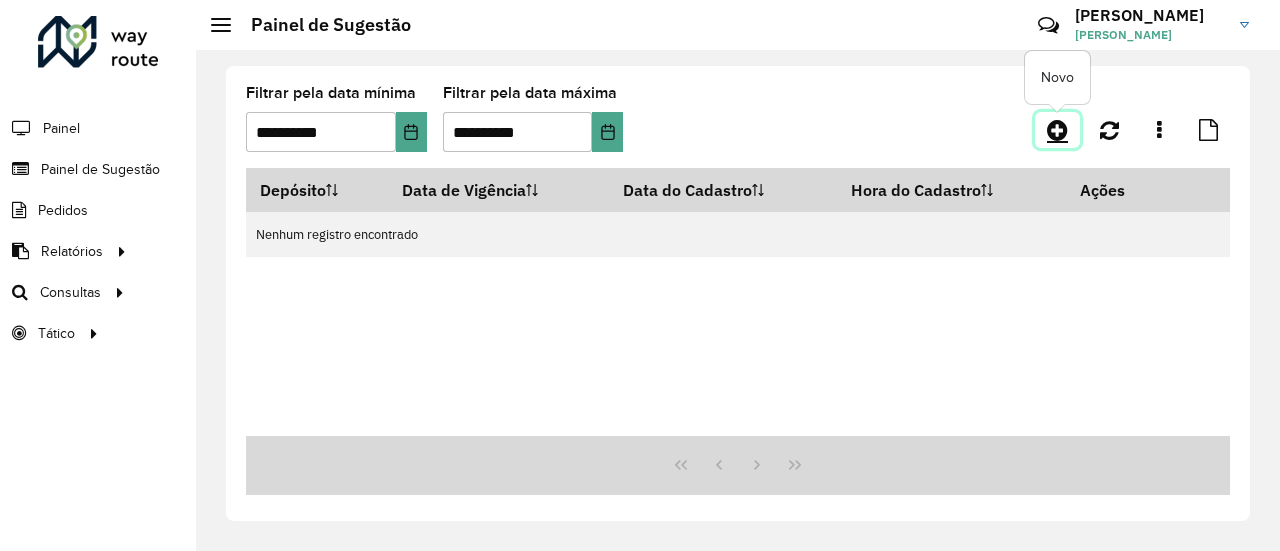 click 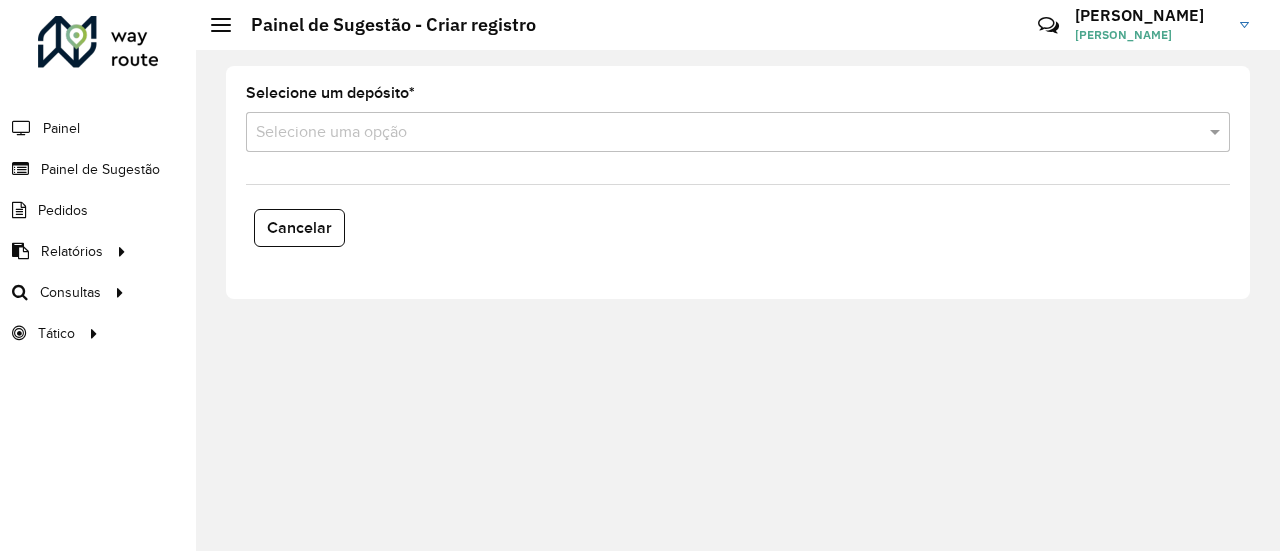 click at bounding box center [718, 133] 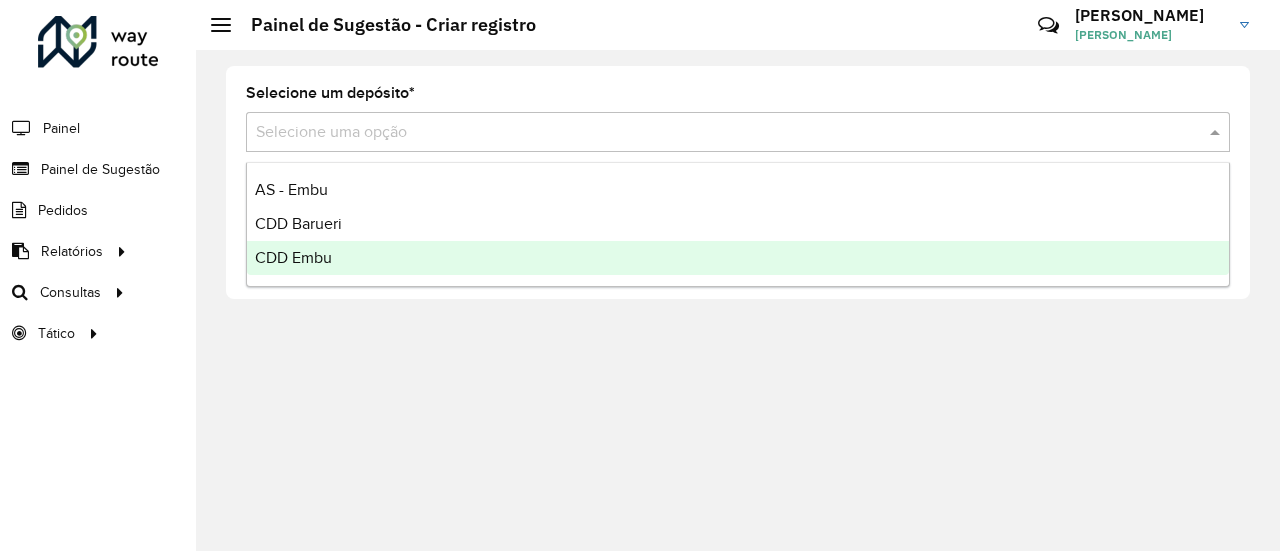 click on "CDD Embu" at bounding box center [293, 257] 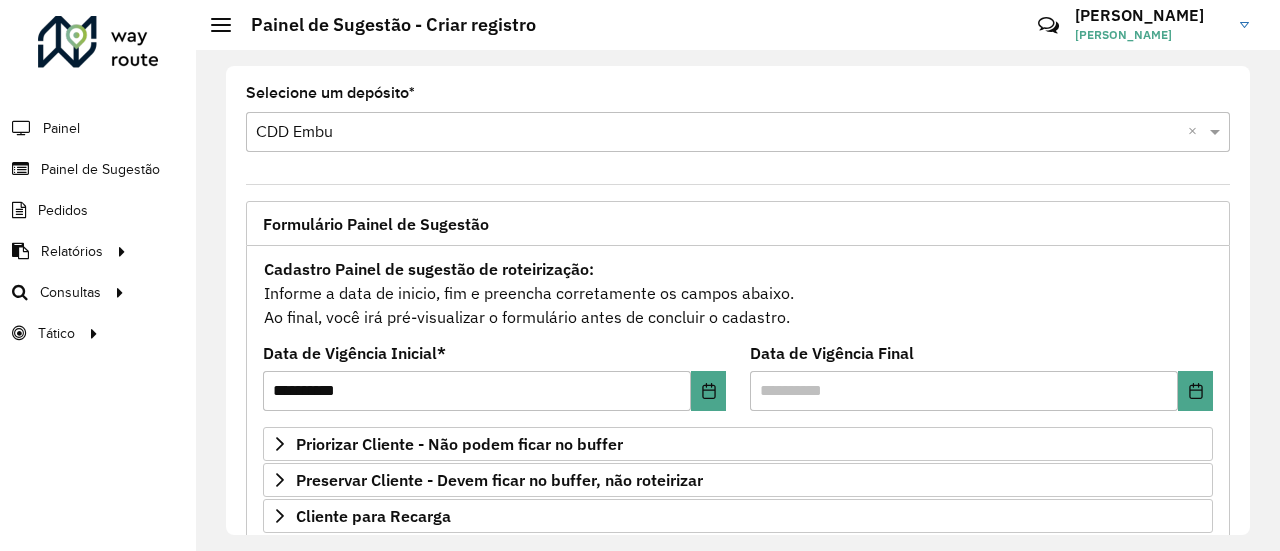 click on "**********" 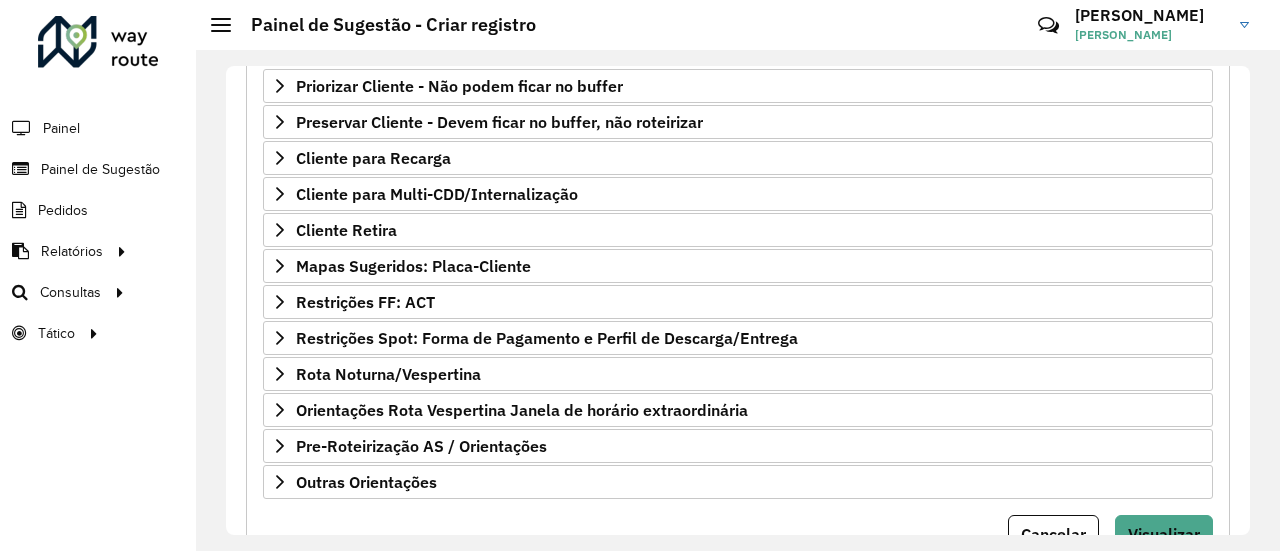 scroll, scrollTop: 400, scrollLeft: 0, axis: vertical 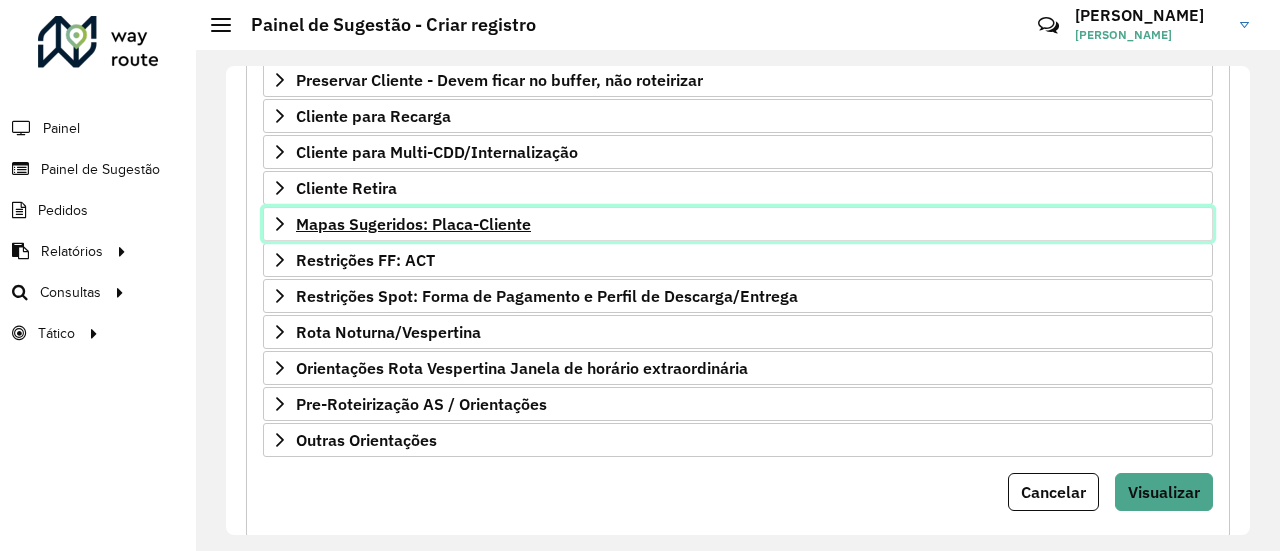 click on "Mapas Sugeridos: Placa-Cliente" at bounding box center (413, 224) 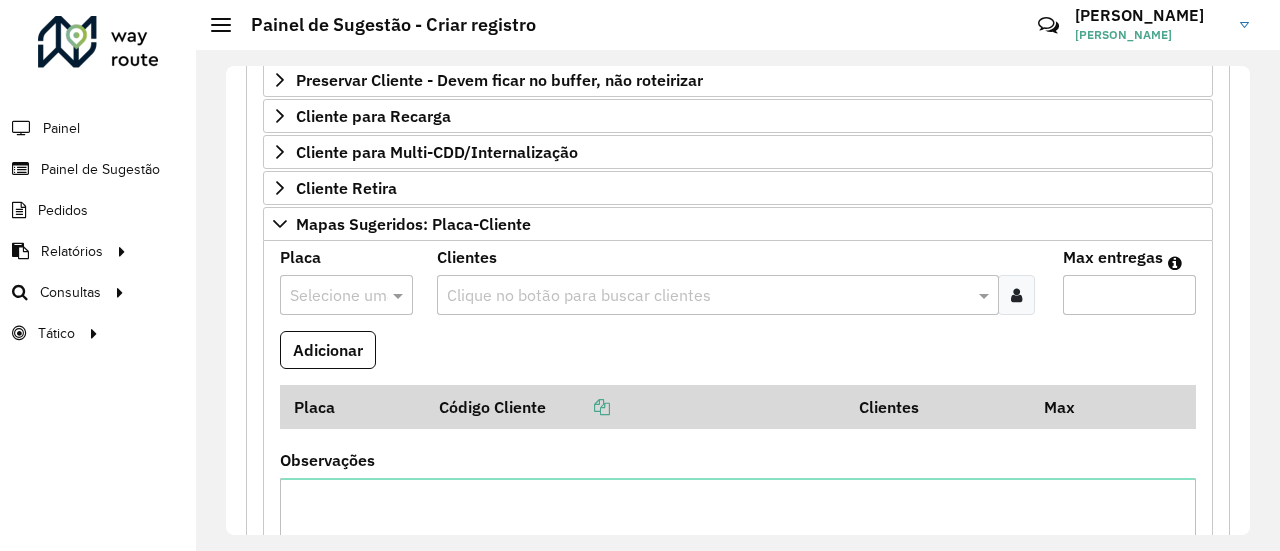 click at bounding box center (708, 296) 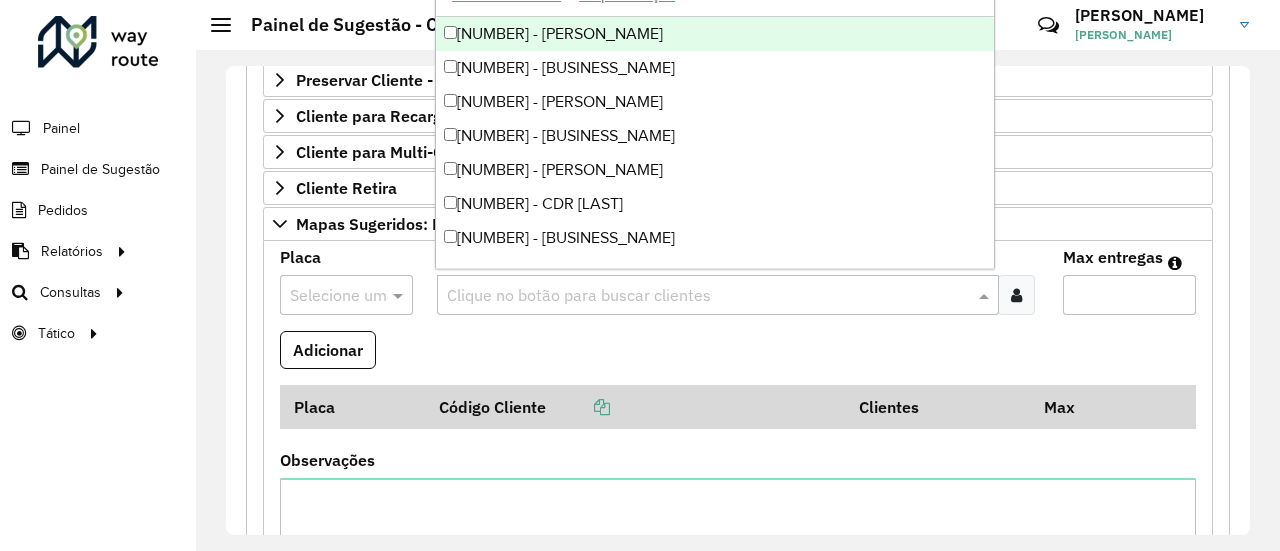 paste on "*****" 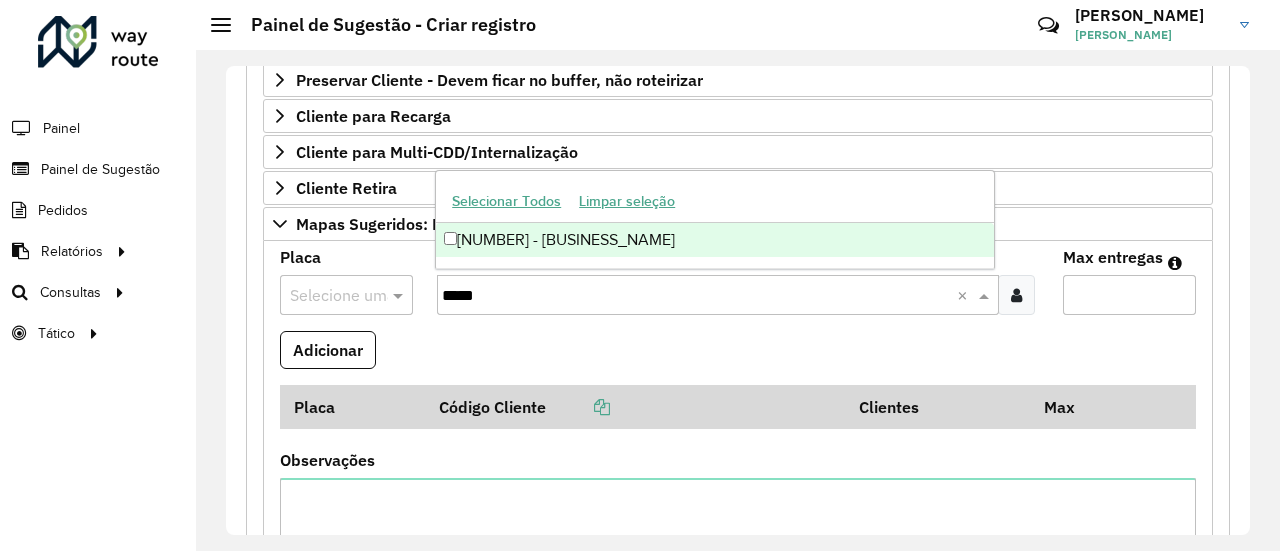 click on "[NUMBER] - [BUSINESS_NAME]" at bounding box center (715, 240) 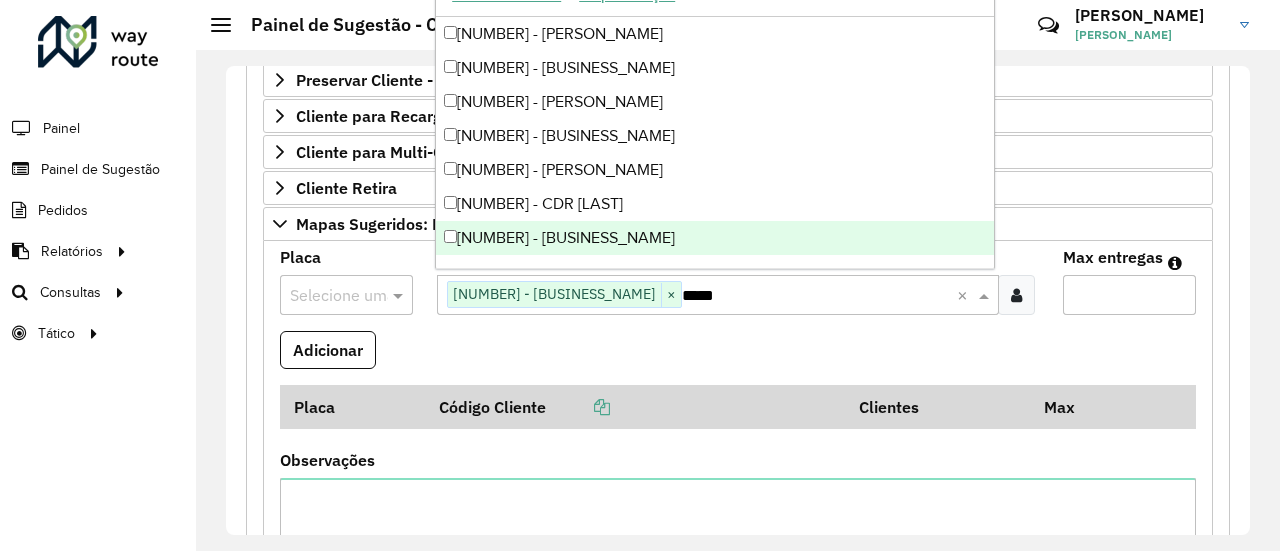 click on "Adicionar" at bounding box center [738, 358] 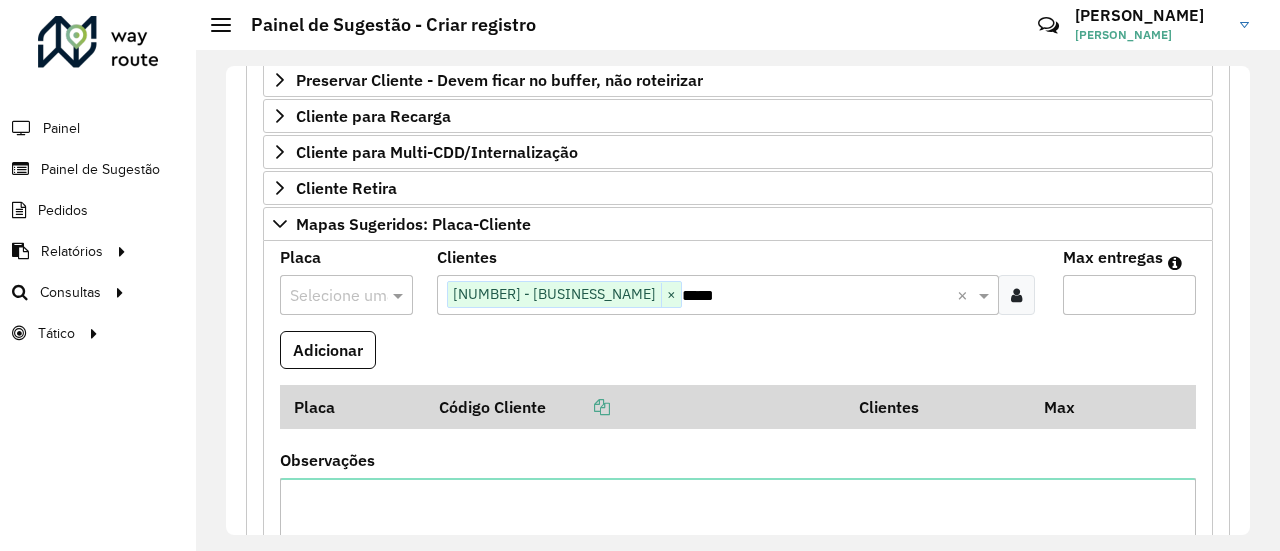 click at bounding box center (326, 296) 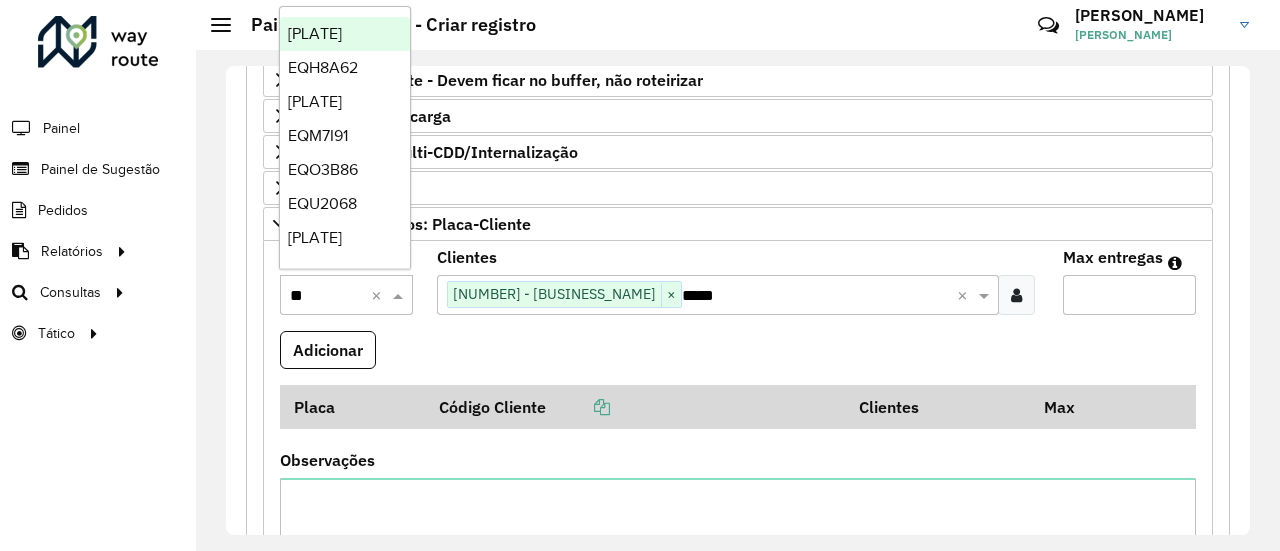 type on "***" 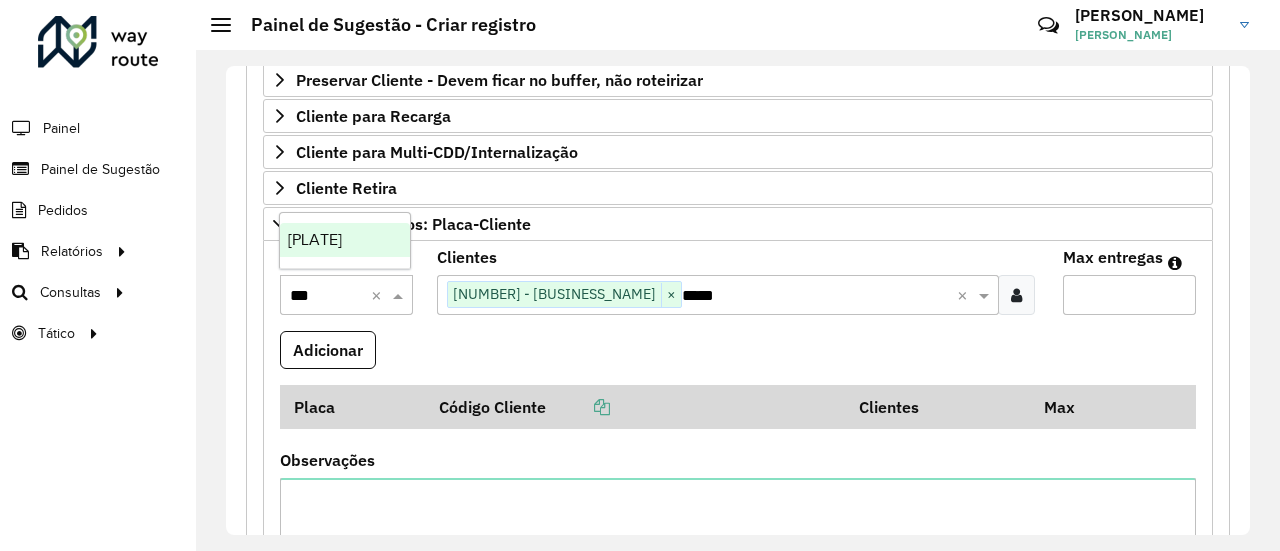click on "[PLATE]" at bounding box center [345, 240] 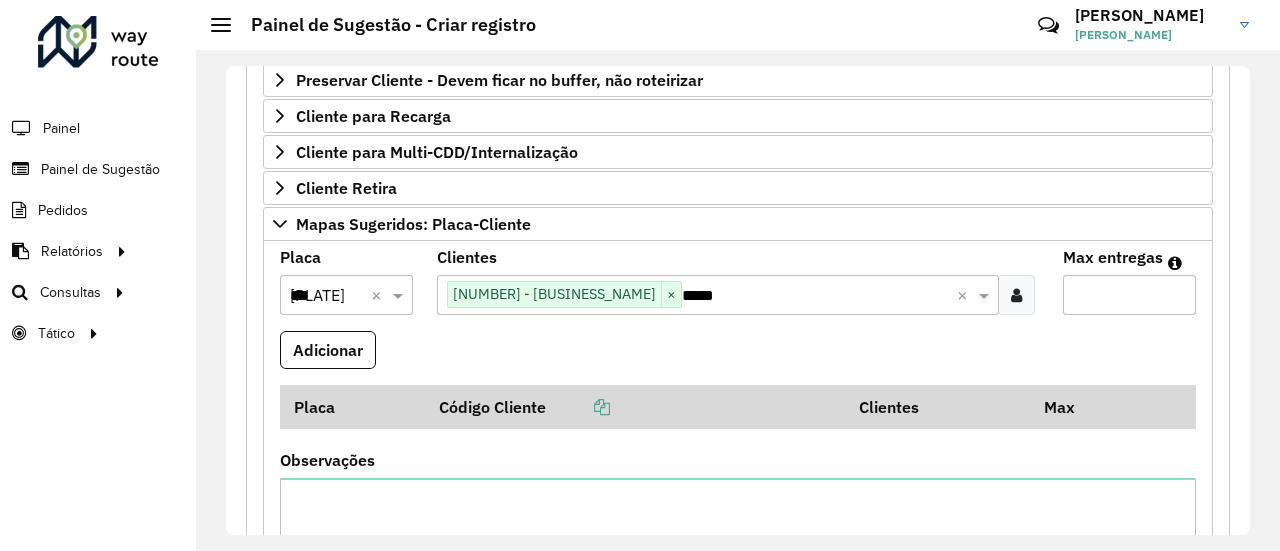 click on "Max entregas" at bounding box center (1129, 295) 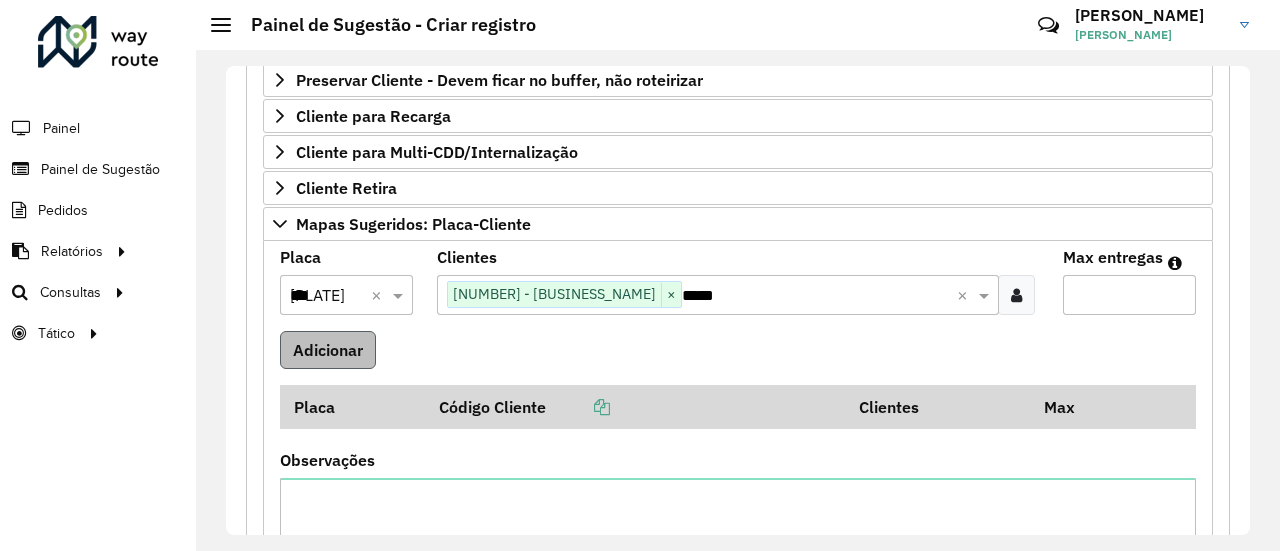 type on "**" 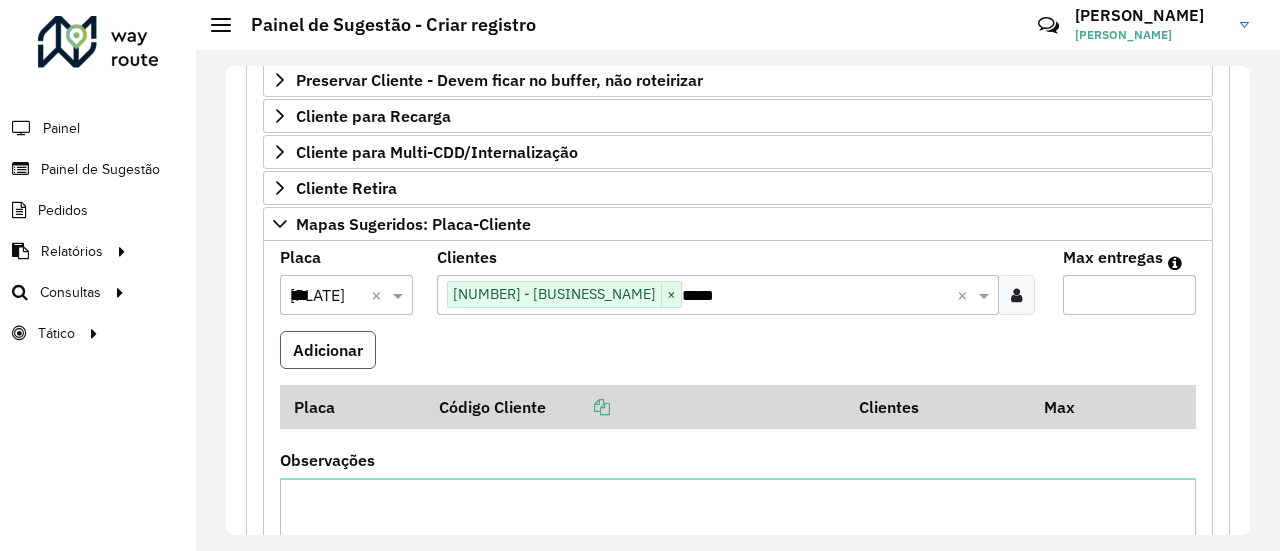 click on "Adicionar" at bounding box center [328, 350] 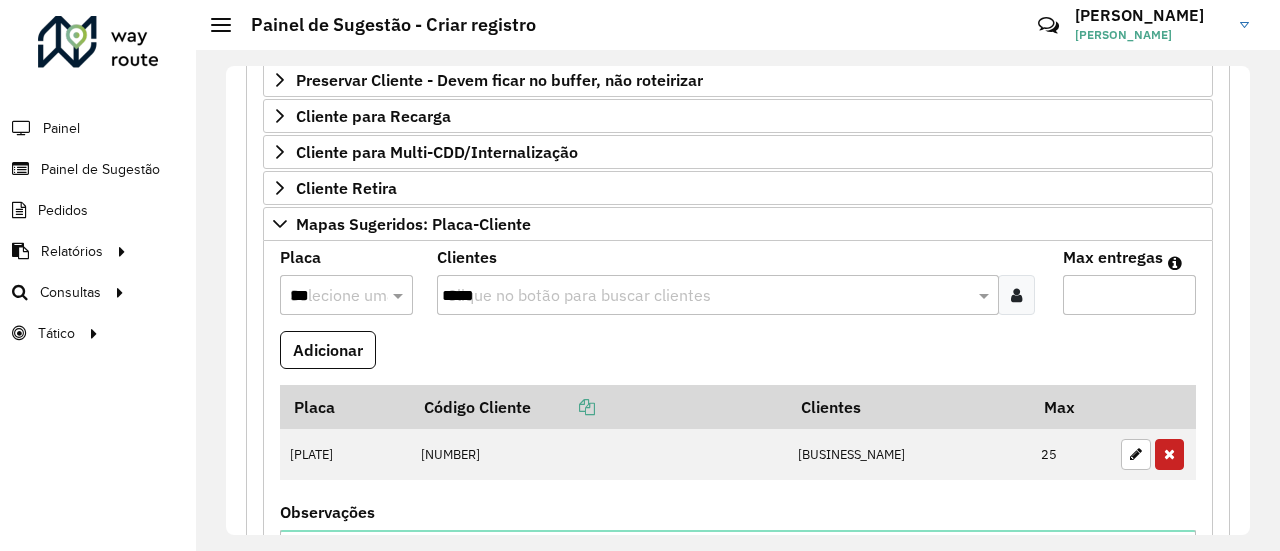 click on "Adicionar" at bounding box center [738, 358] 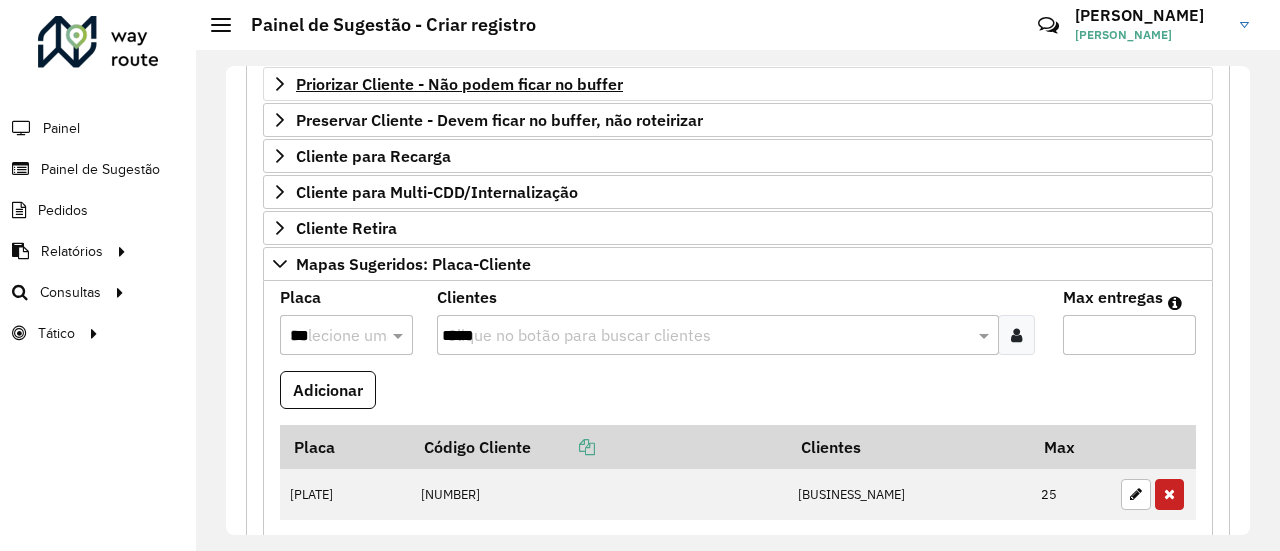 scroll, scrollTop: 300, scrollLeft: 0, axis: vertical 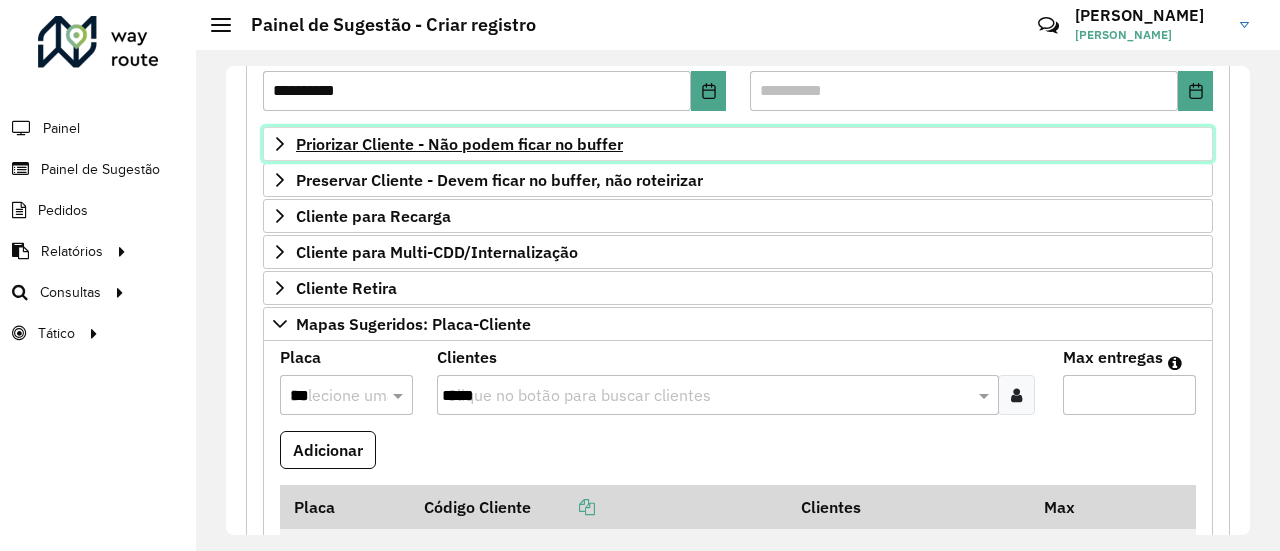 click on "Priorizar Cliente - Não podem ficar no buffer" at bounding box center [459, 144] 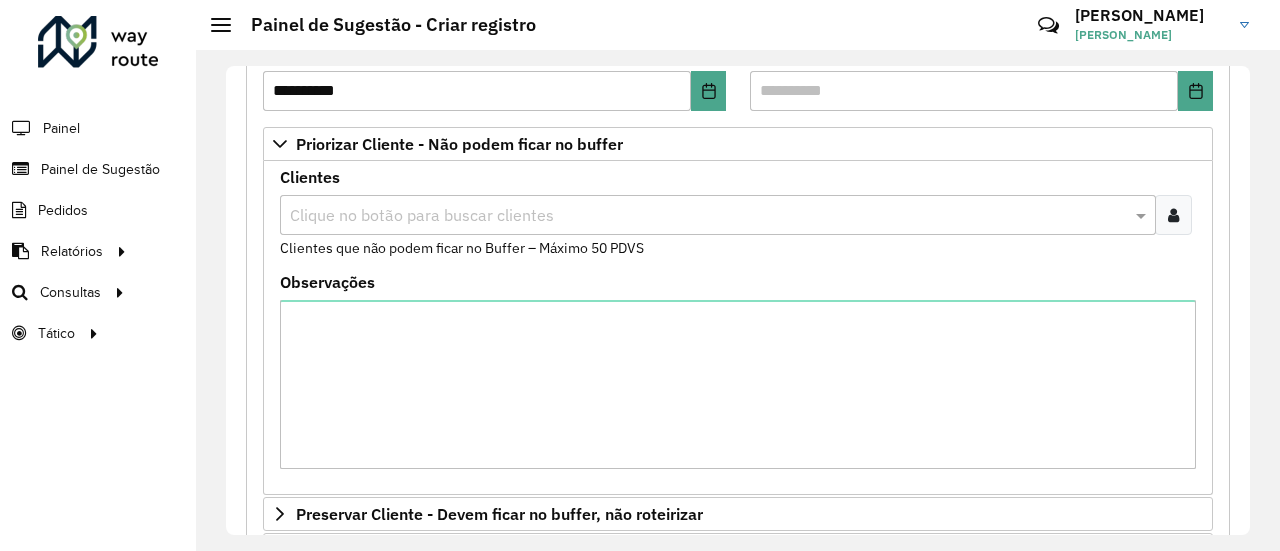 click at bounding box center [1173, 215] 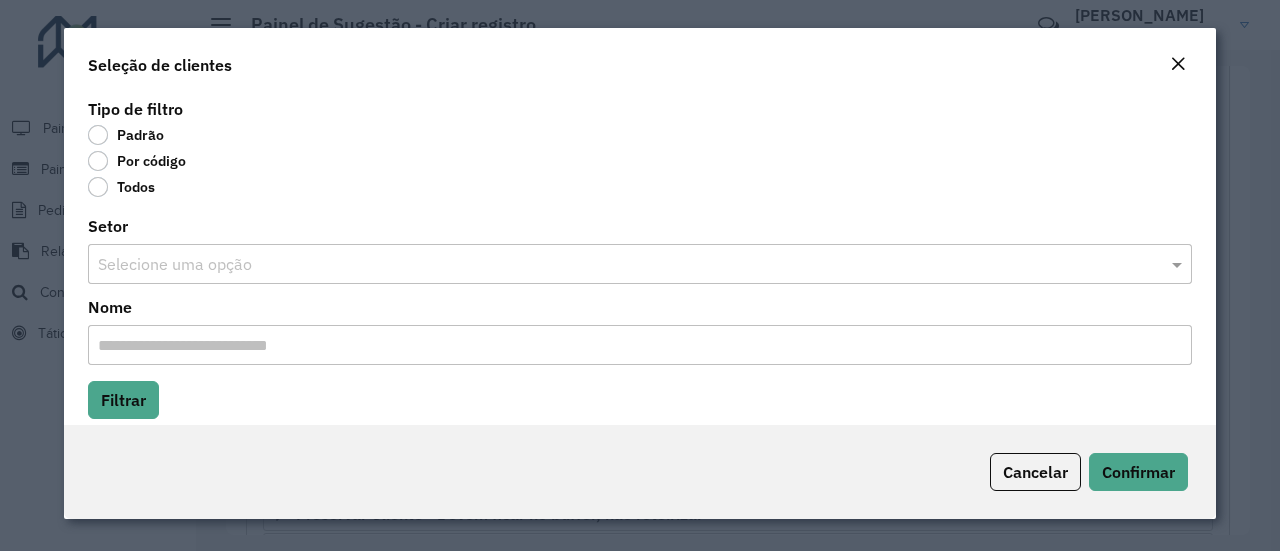 click on "Por código" 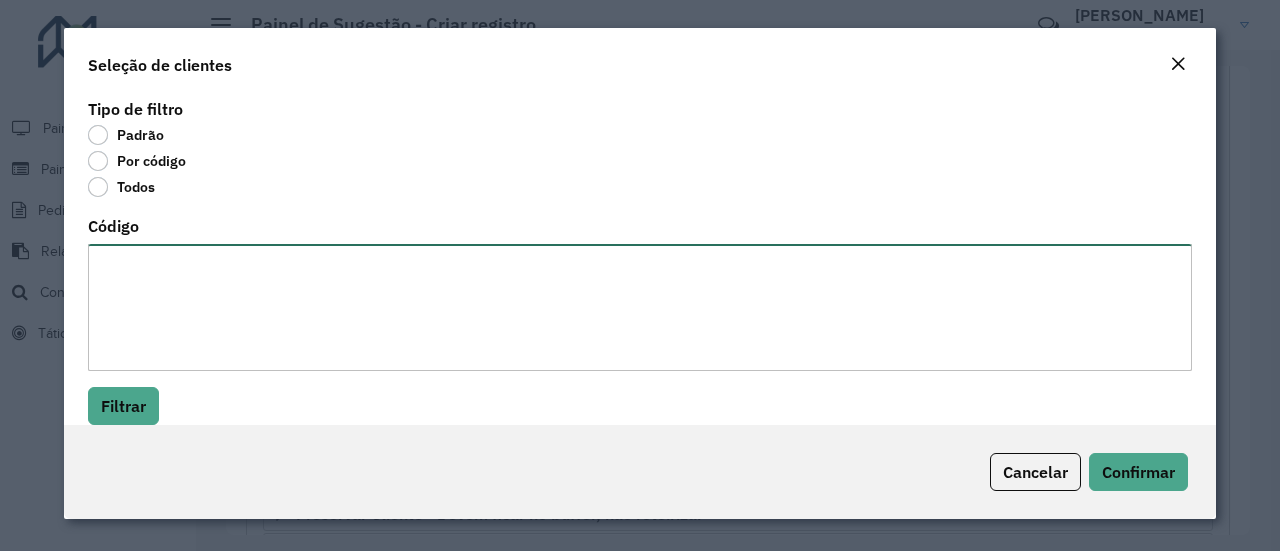 click on "Código" at bounding box center (640, 307) 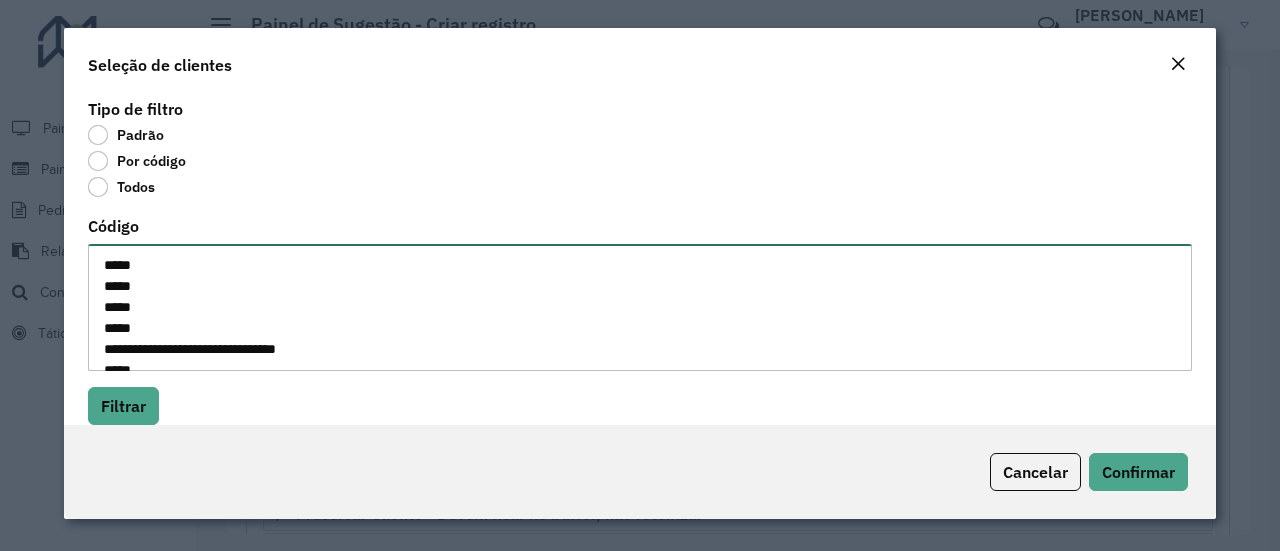 scroll, scrollTop: 218, scrollLeft: 0, axis: vertical 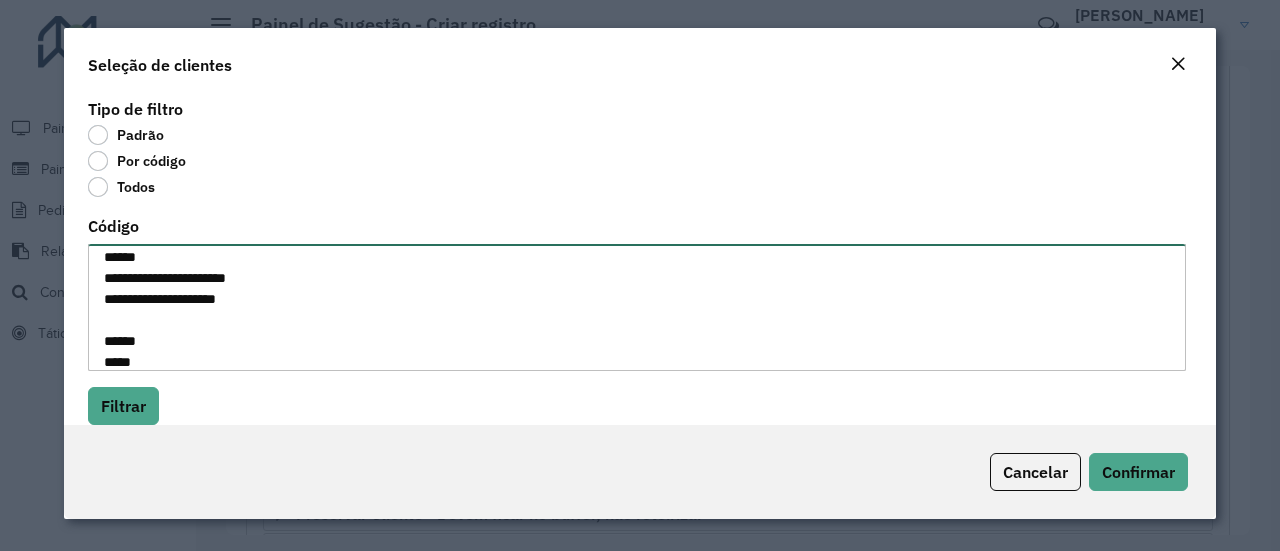 drag, startPoint x: 114, startPoint y: 277, endPoint x: 93, endPoint y: 272, distance: 21.587032 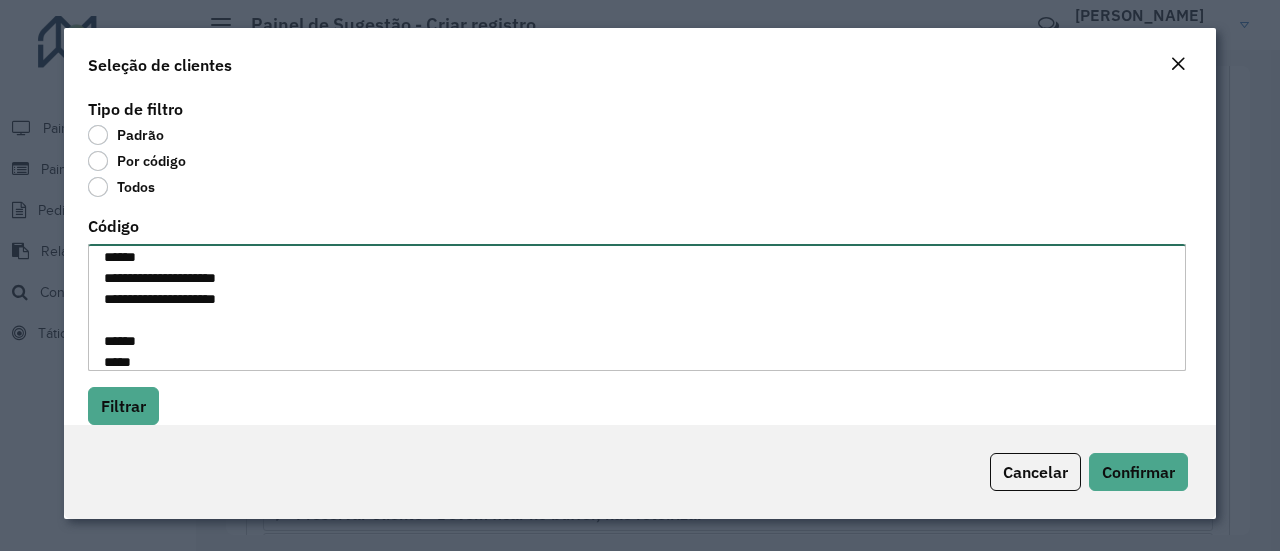 drag, startPoint x: 110, startPoint y: 294, endPoint x: 80, endPoint y: 294, distance: 30 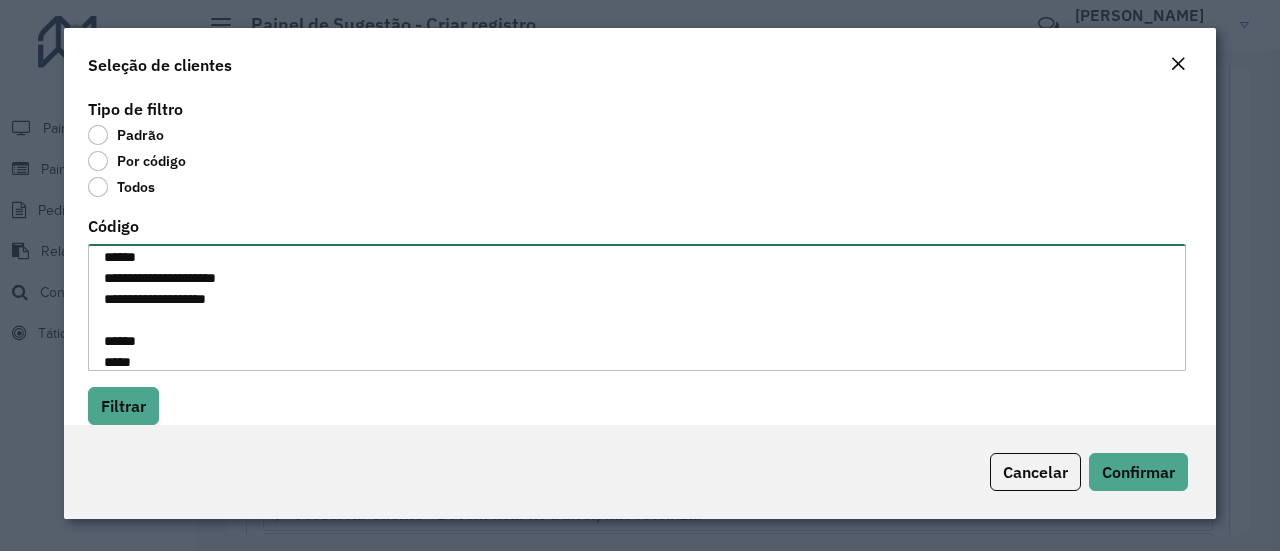 drag, startPoint x: 148, startPoint y: 278, endPoint x: 282, endPoint y: 277, distance: 134.00374 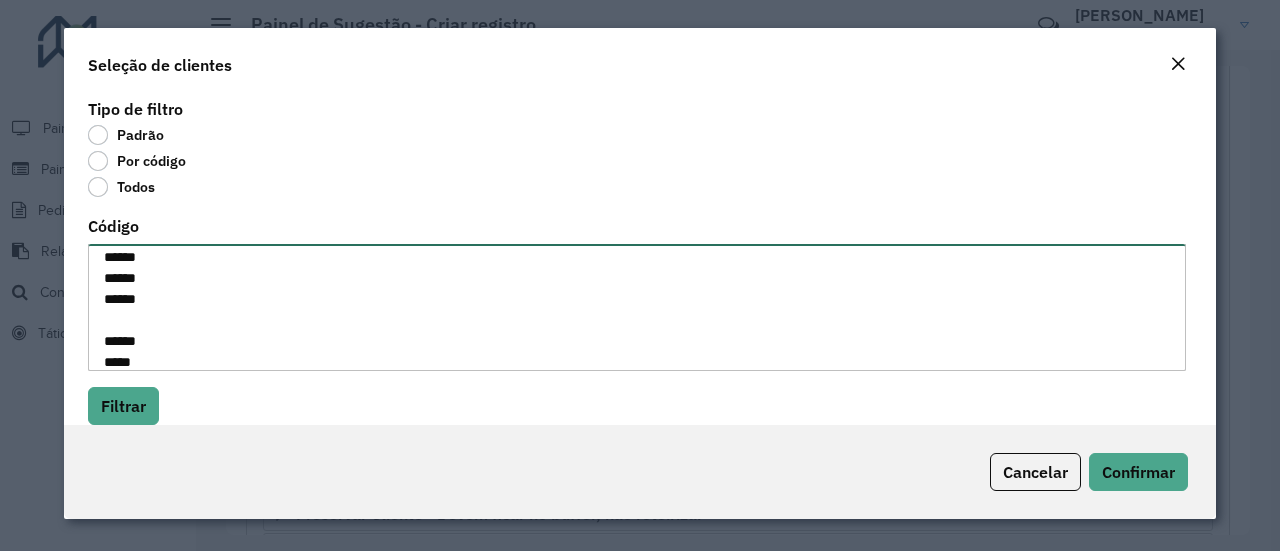 drag, startPoint x: 149, startPoint y: 298, endPoint x: 260, endPoint y: 298, distance: 111 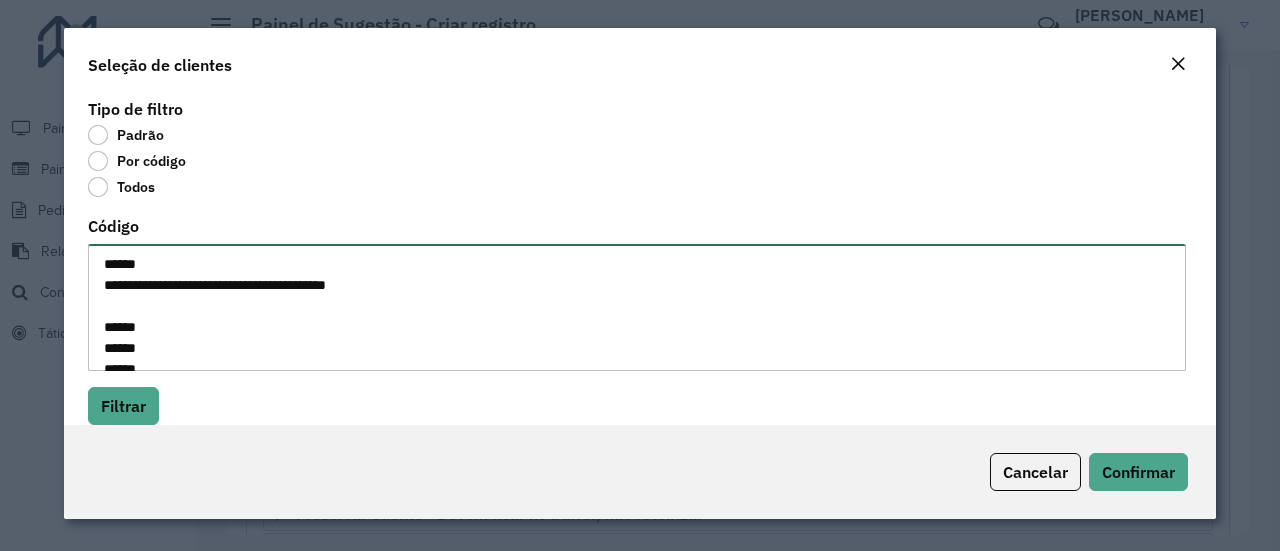 scroll, scrollTop: 118, scrollLeft: 0, axis: vertical 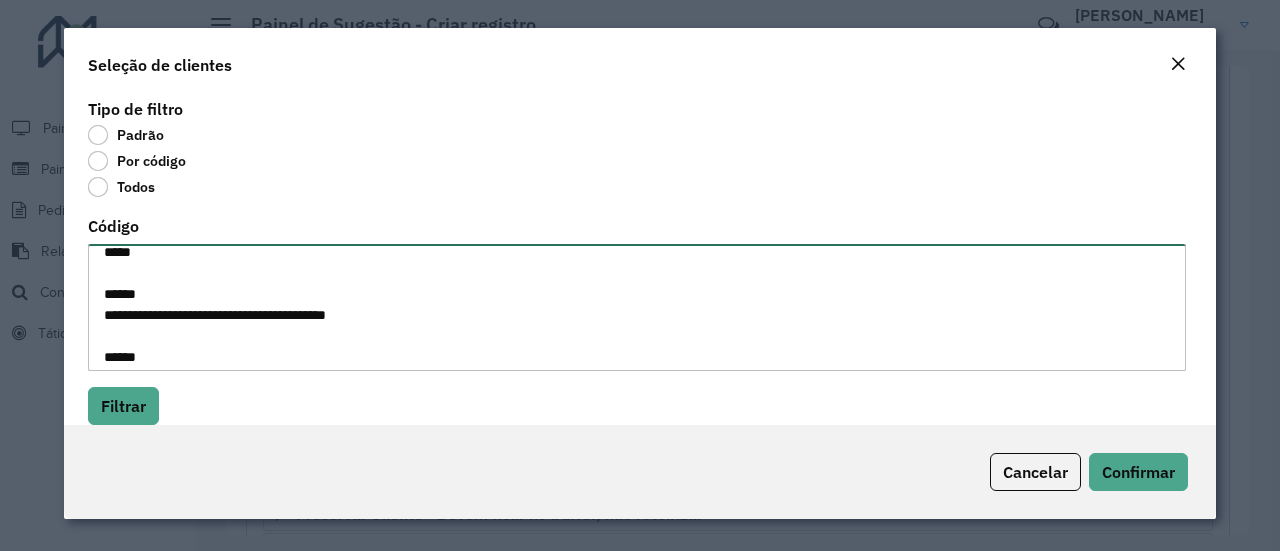 drag, startPoint x: 158, startPoint y: 313, endPoint x: 411, endPoint y: 308, distance: 253.04941 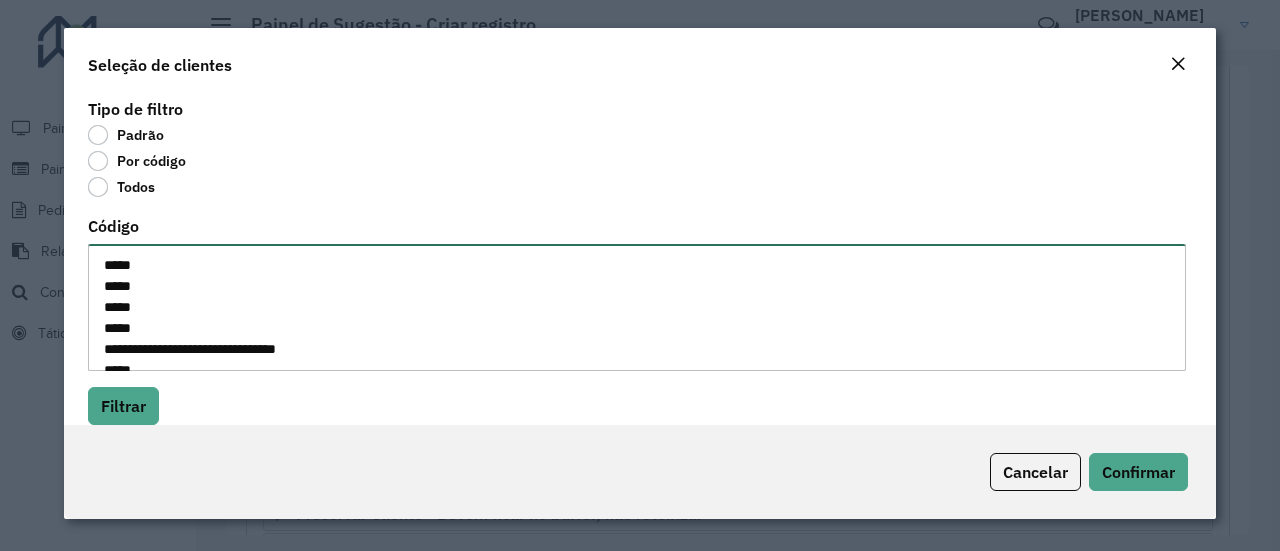 scroll, scrollTop: 0, scrollLeft: 0, axis: both 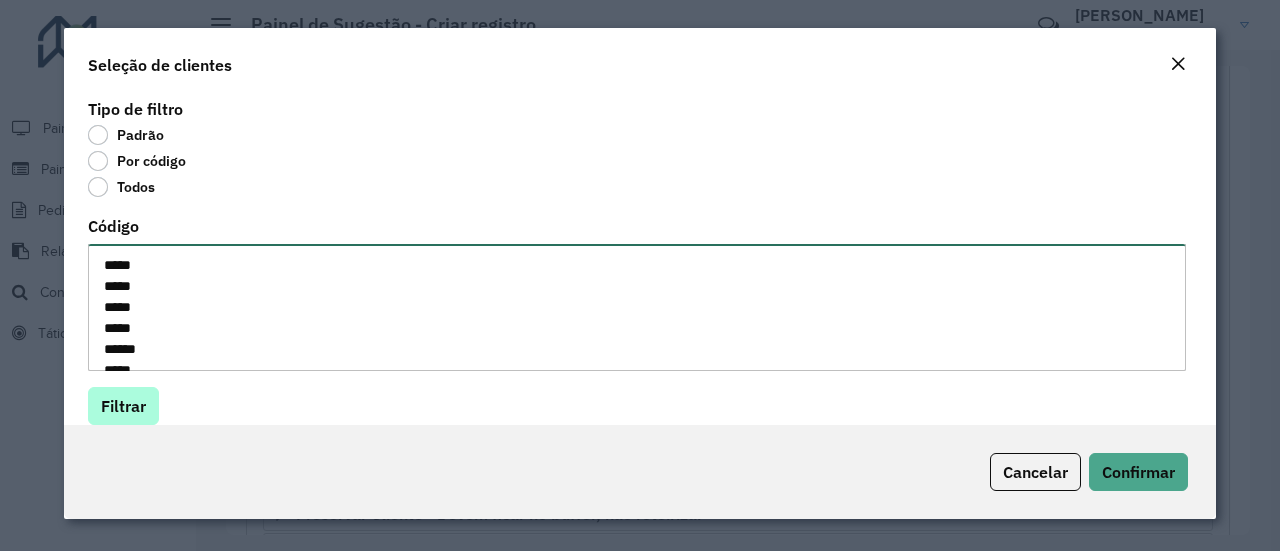type on "*****
*****
*****
*****
******
*****
******
******
******
******
******
******
*****" 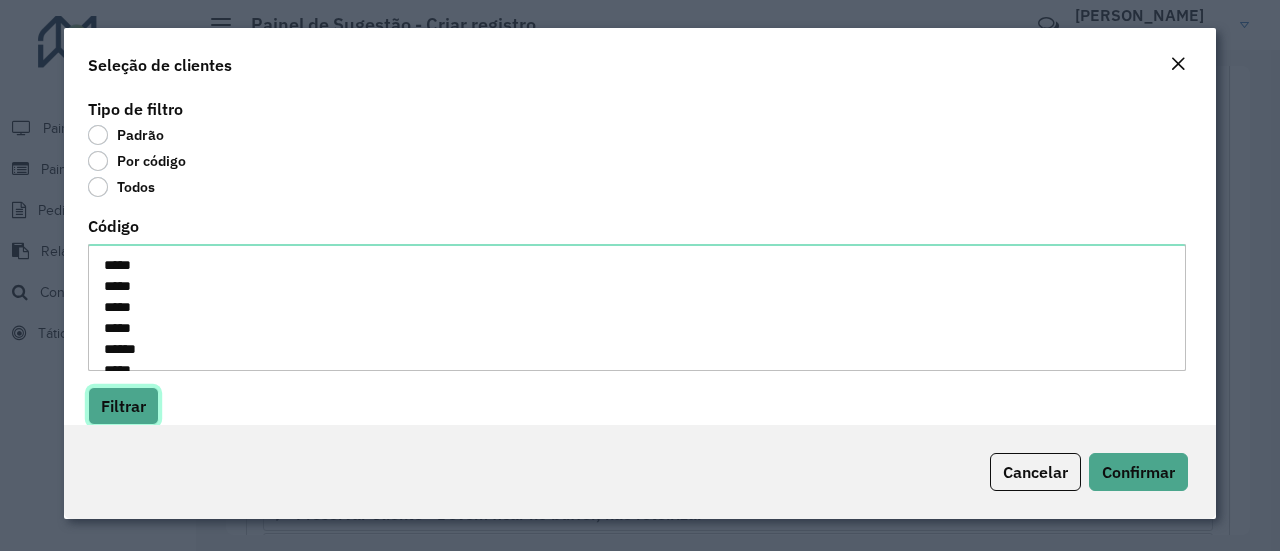 click on "Filtrar" 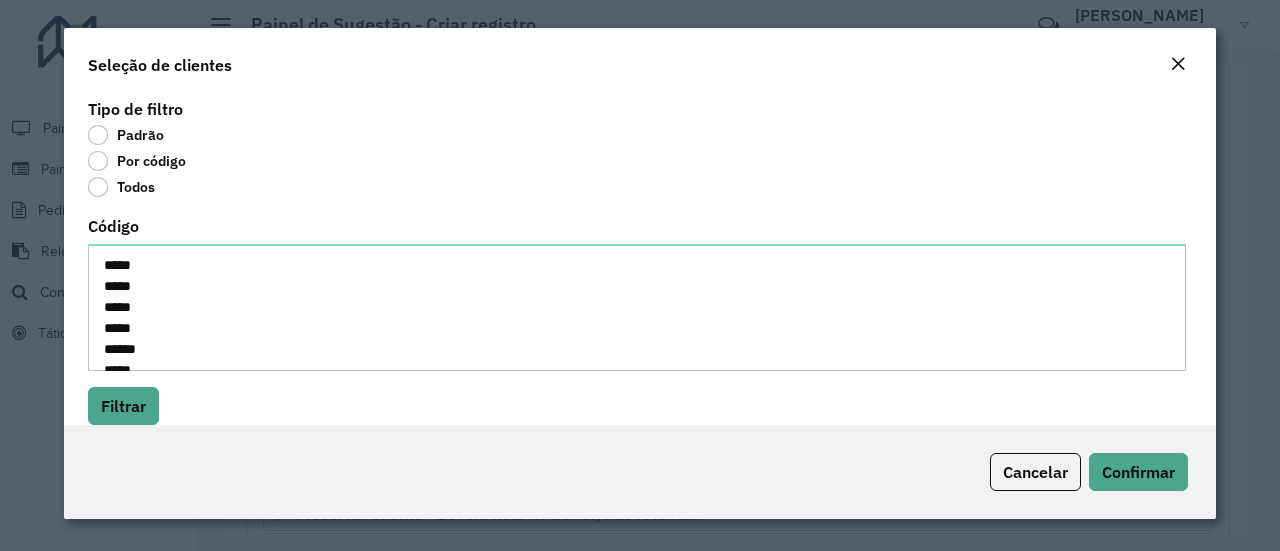 click on "Filtrar" 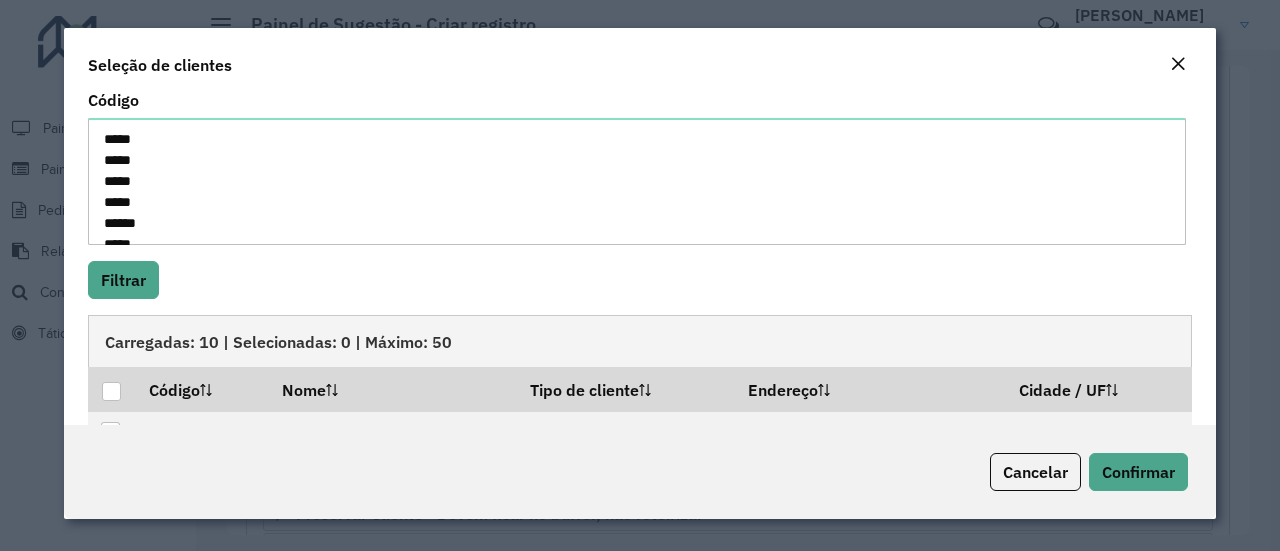 scroll, scrollTop: 341, scrollLeft: 0, axis: vertical 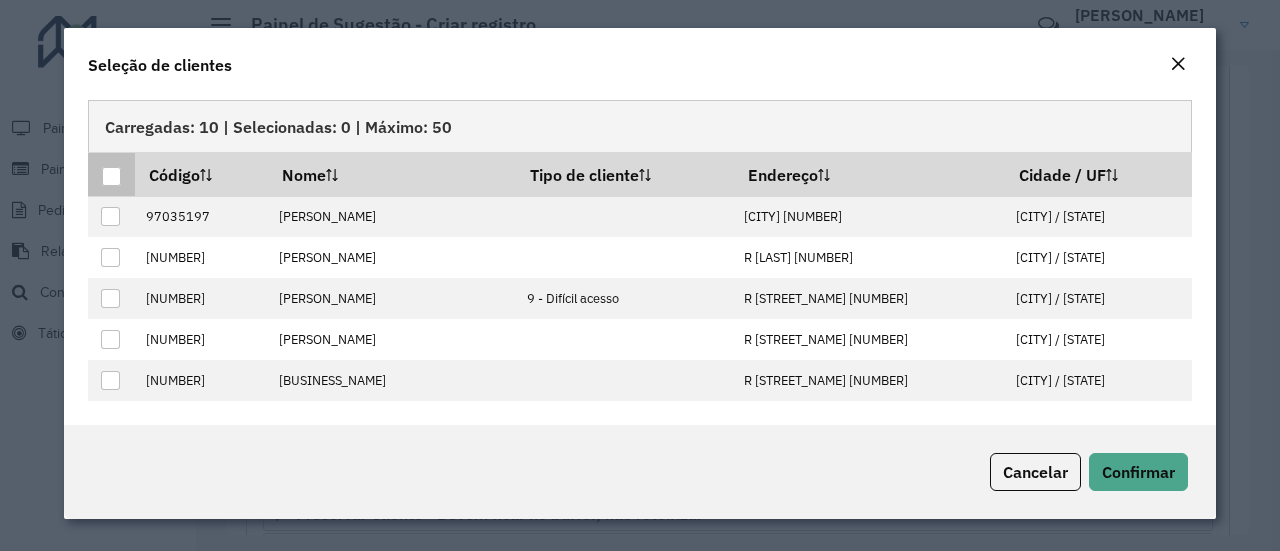 click at bounding box center [111, 174] 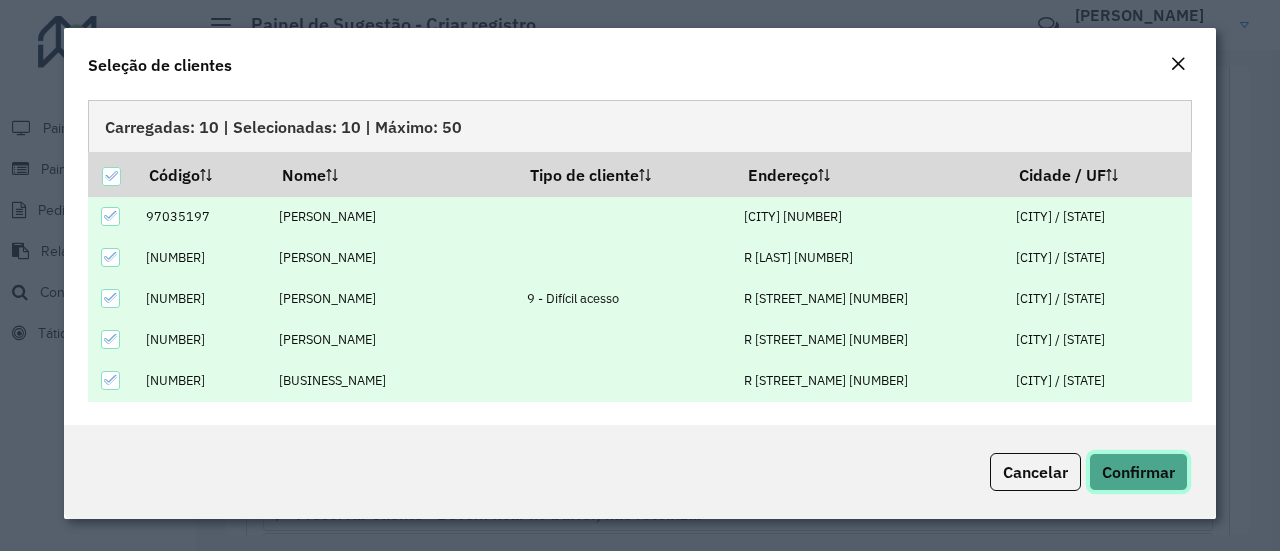 click on "Confirmar" 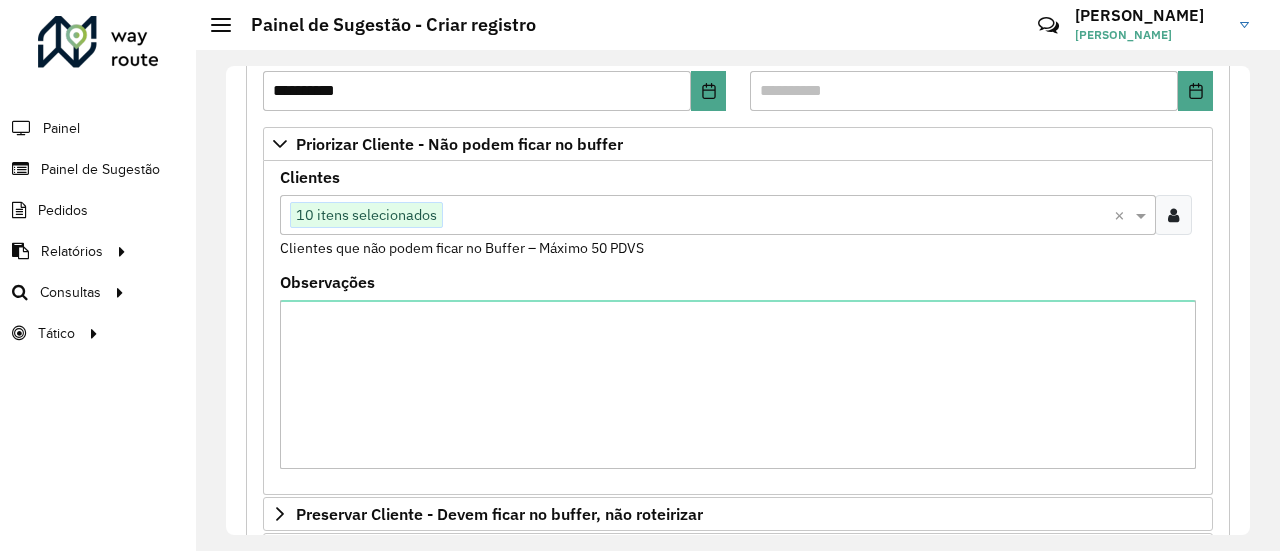 click on "Observações" at bounding box center [738, 372] 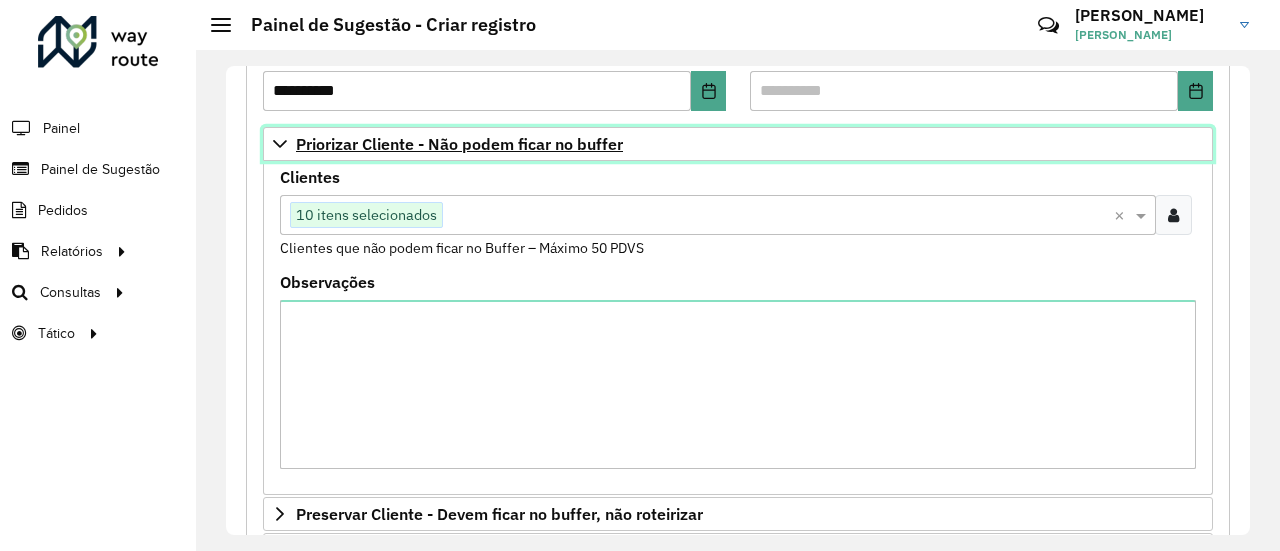click on "Priorizar Cliente - Não podem ficar no buffer" at bounding box center (459, 144) 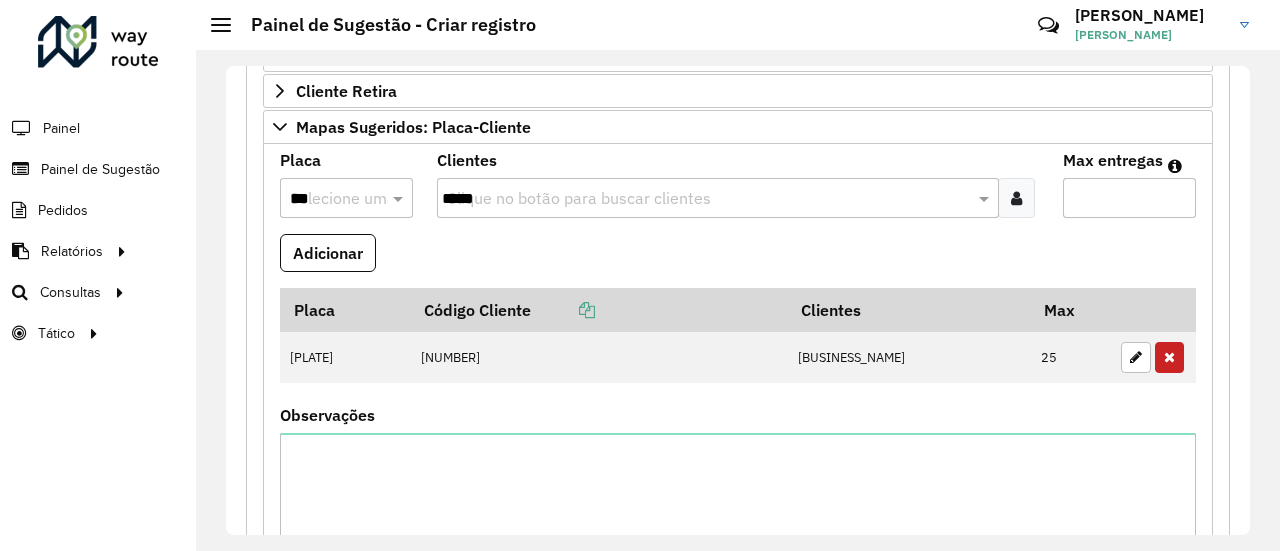 scroll, scrollTop: 500, scrollLeft: 0, axis: vertical 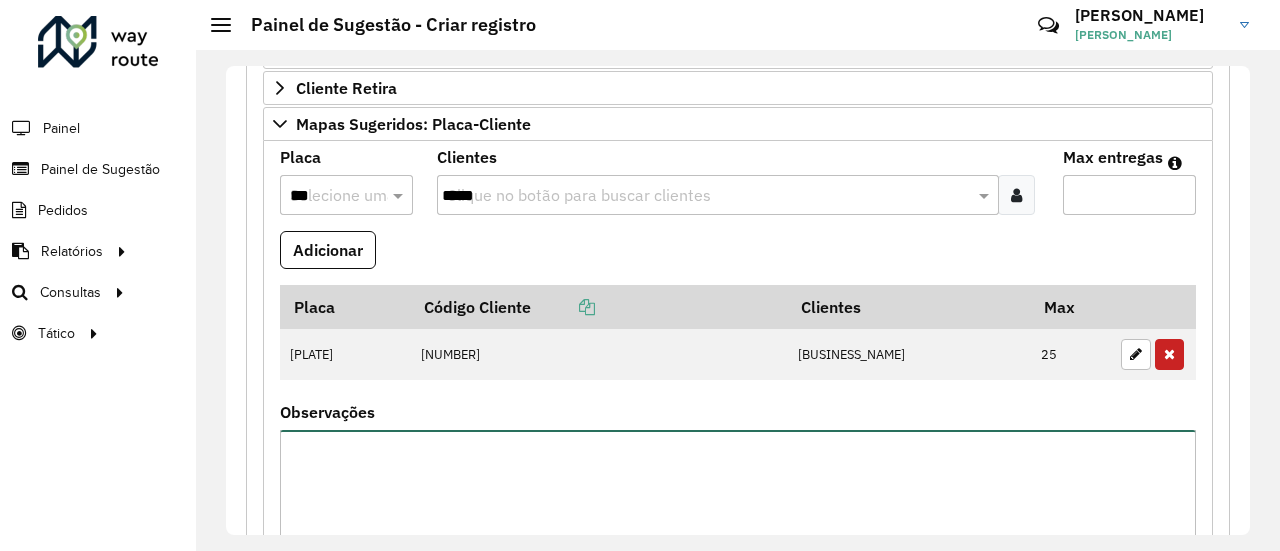 click on "Observações" at bounding box center (738, 514) 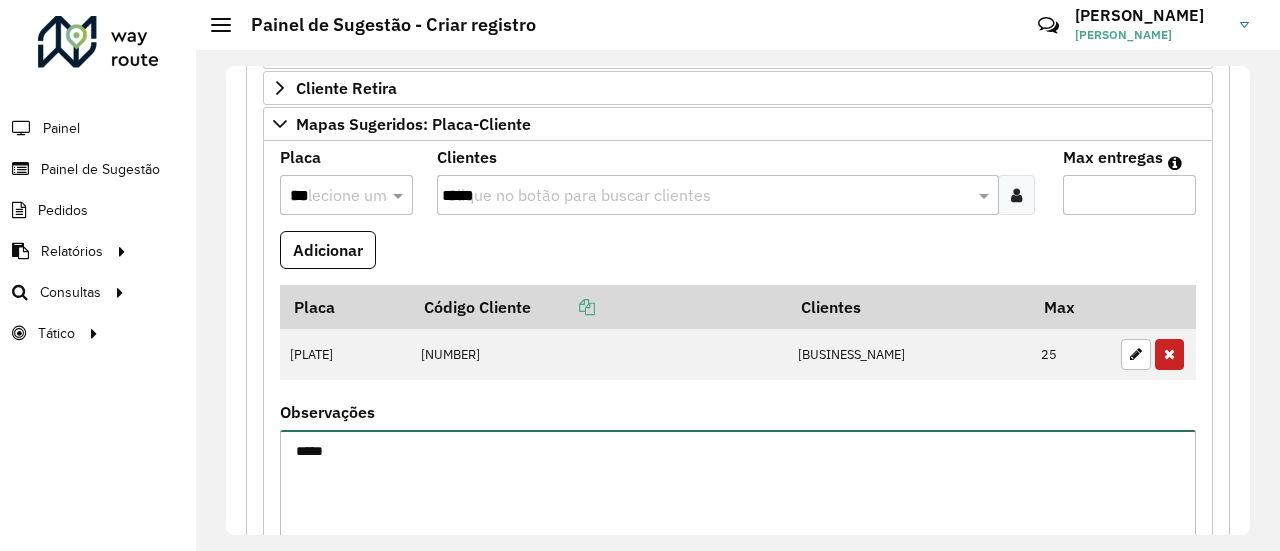 type 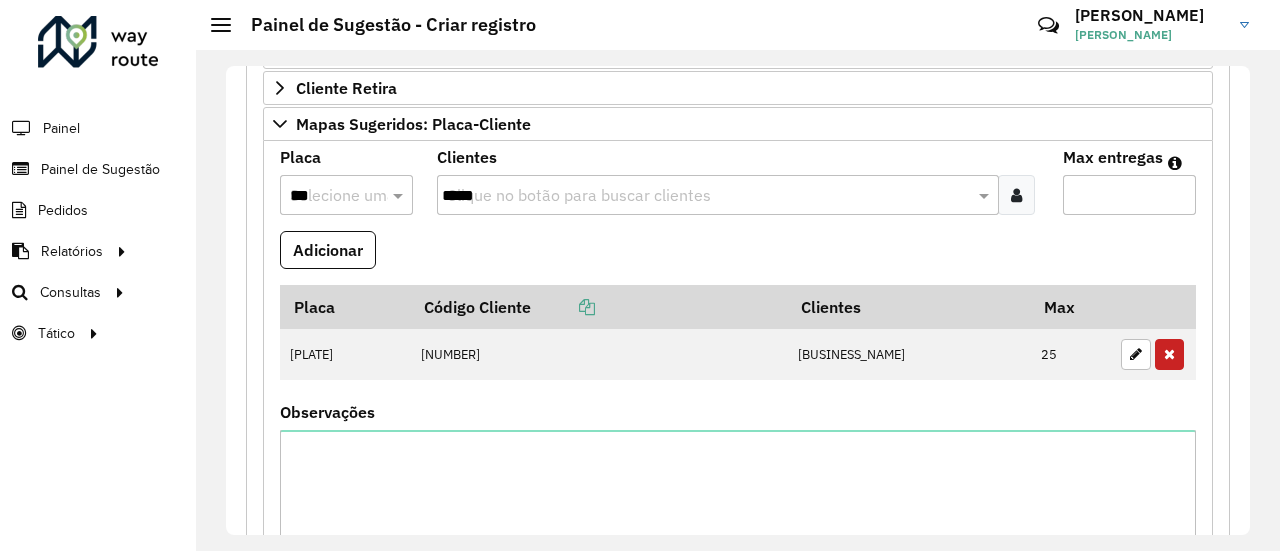 click on "Placa   Código Cliente   Clientes   Max  [CODE] [NUMBER]  [BRAND] 25" at bounding box center [738, 345] 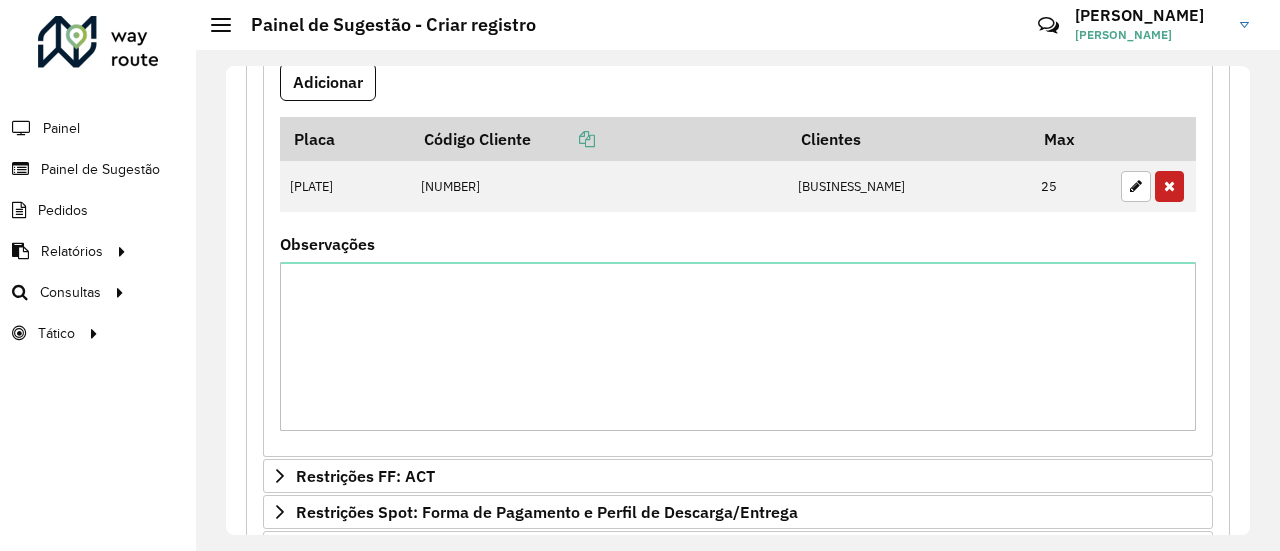 scroll, scrollTop: 900, scrollLeft: 0, axis: vertical 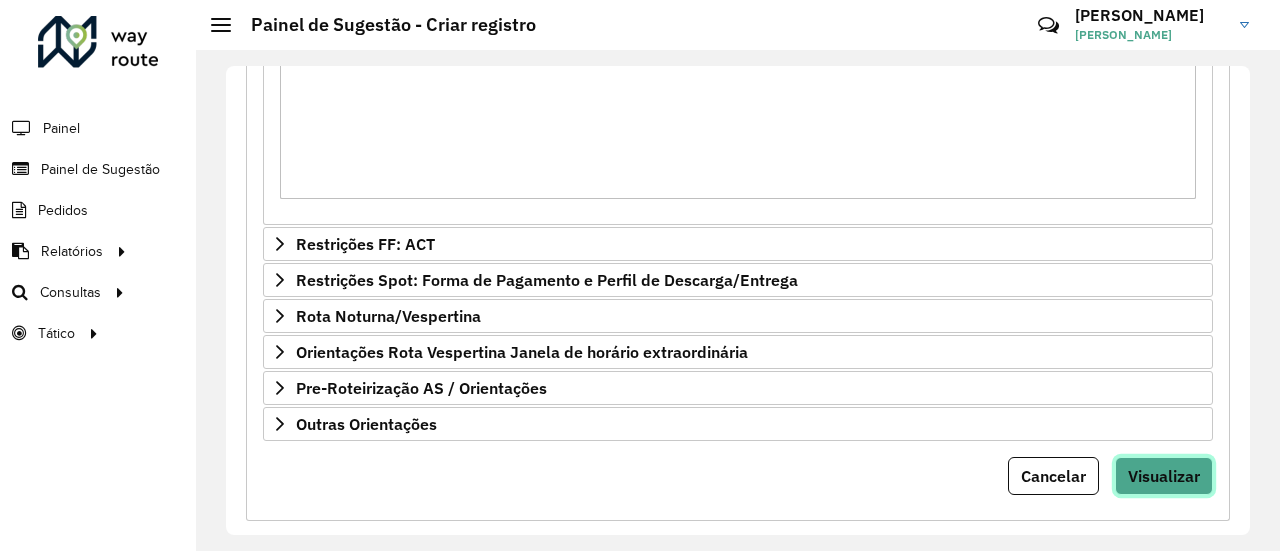 click on "Visualizar" at bounding box center (1164, 476) 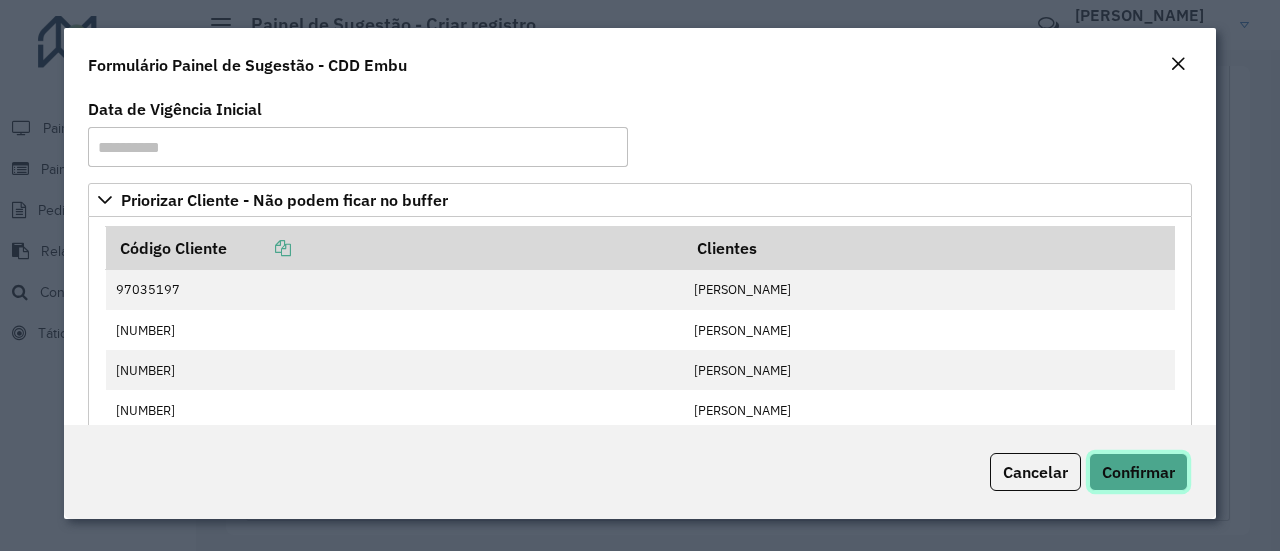 click on "Confirmar" 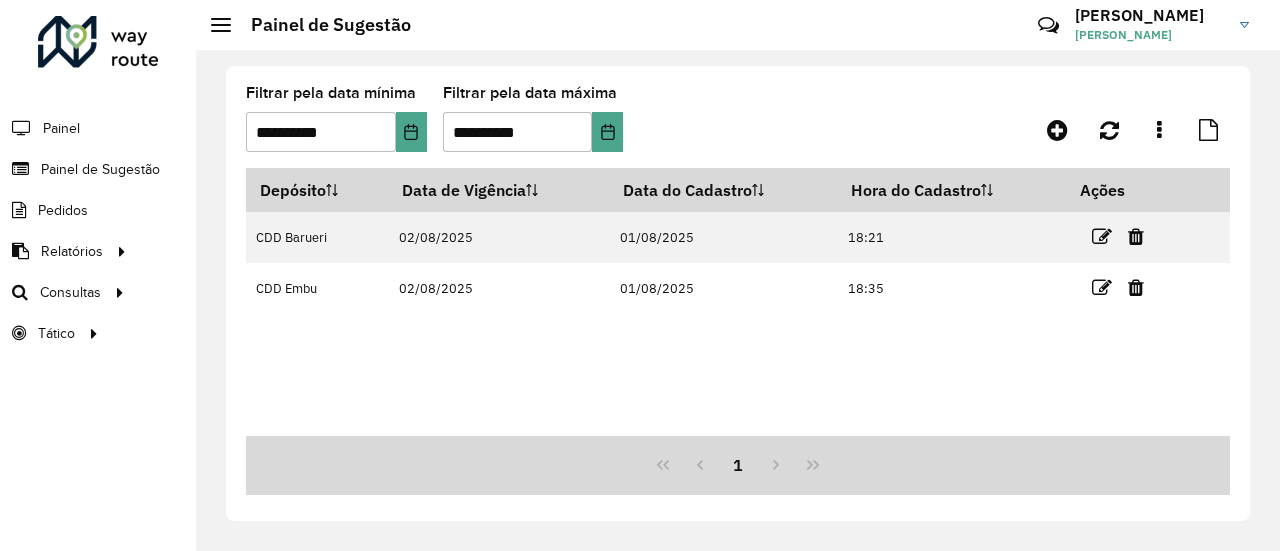 click on "**********" 